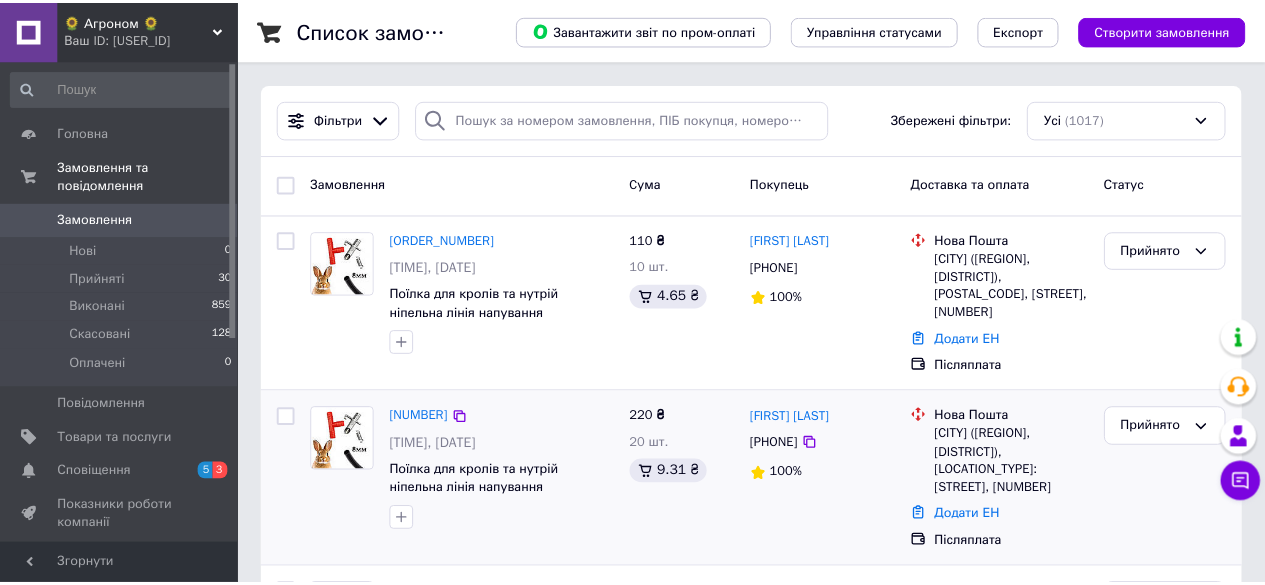 scroll, scrollTop: 0, scrollLeft: 0, axis: both 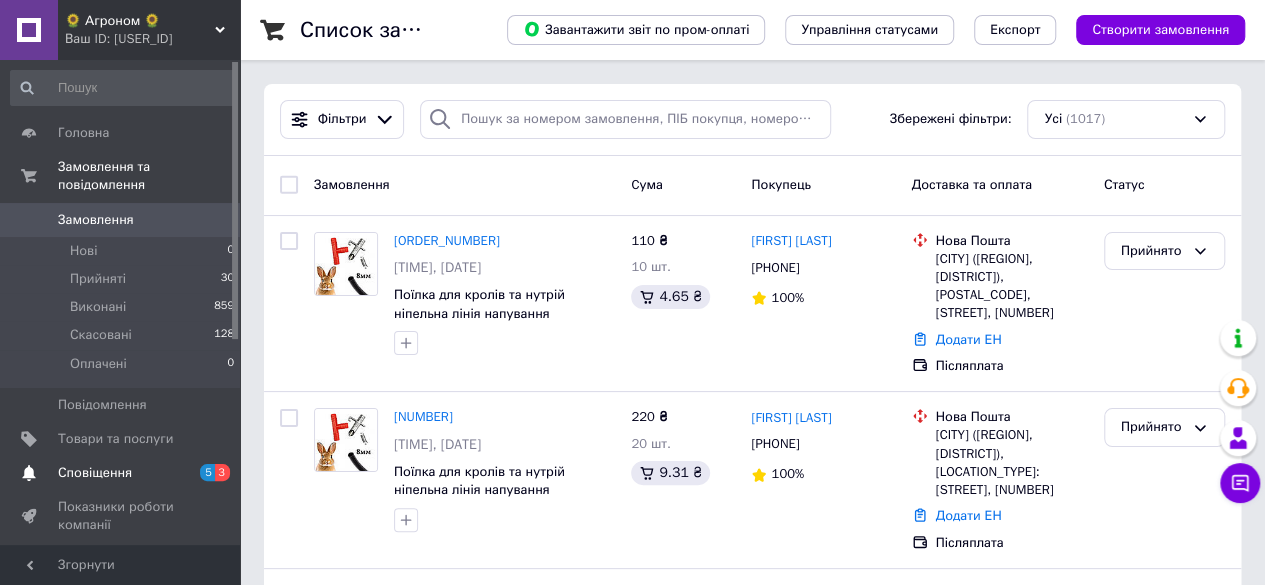 click on "Сповіщення" at bounding box center (95, 473) 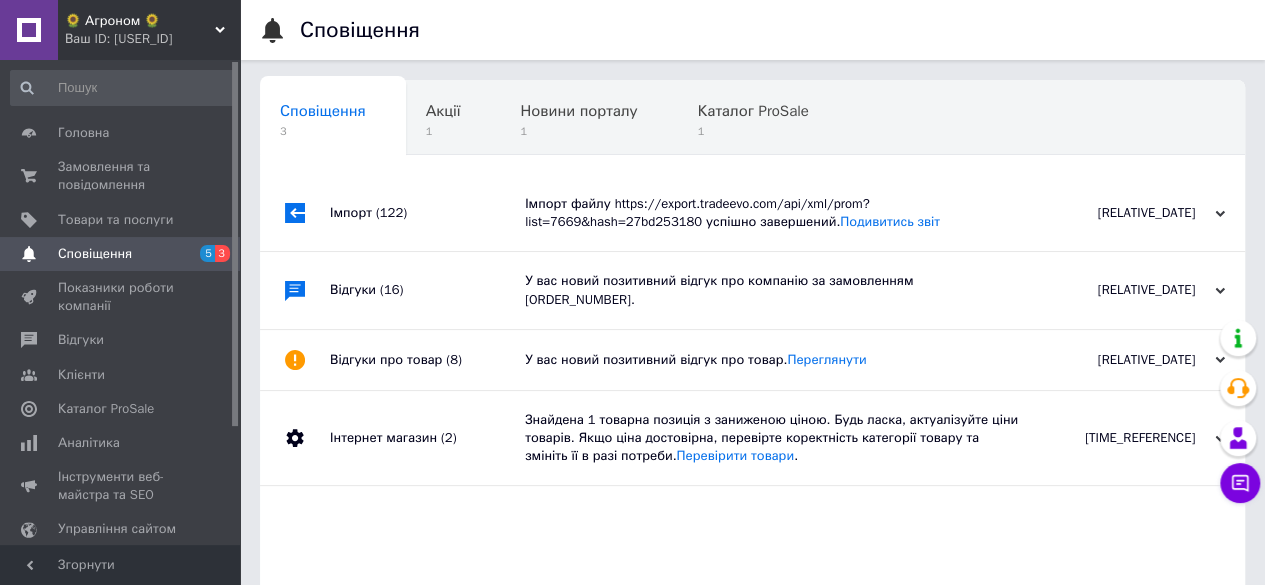 click at bounding box center [220, 30] 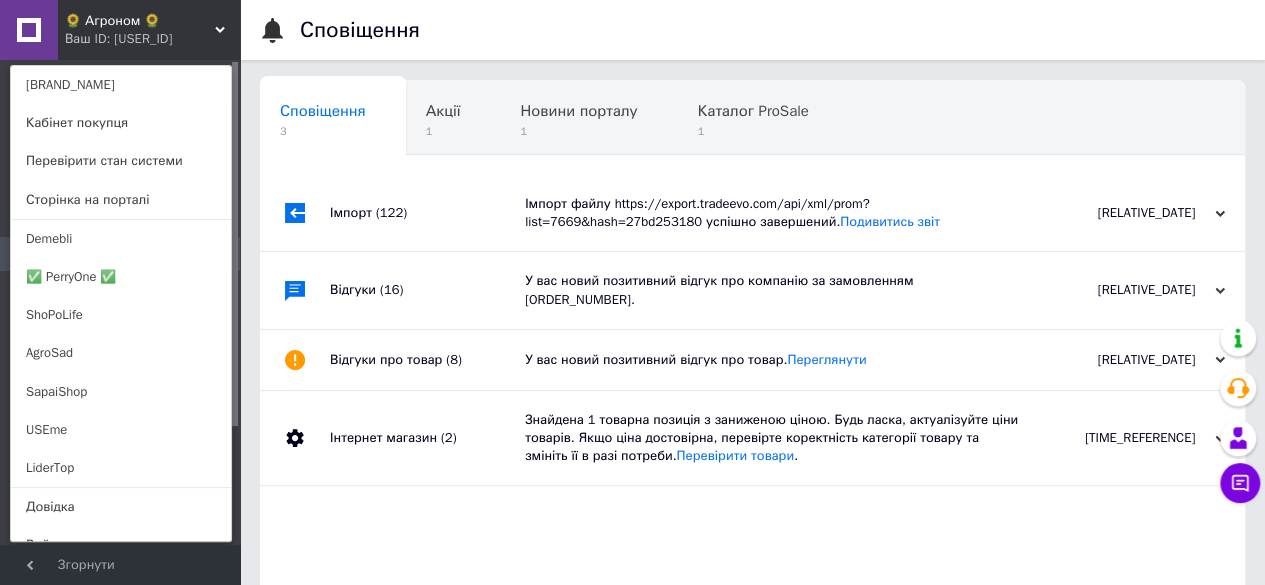 click on "✅ PerryOne ✅" at bounding box center [121, 277] 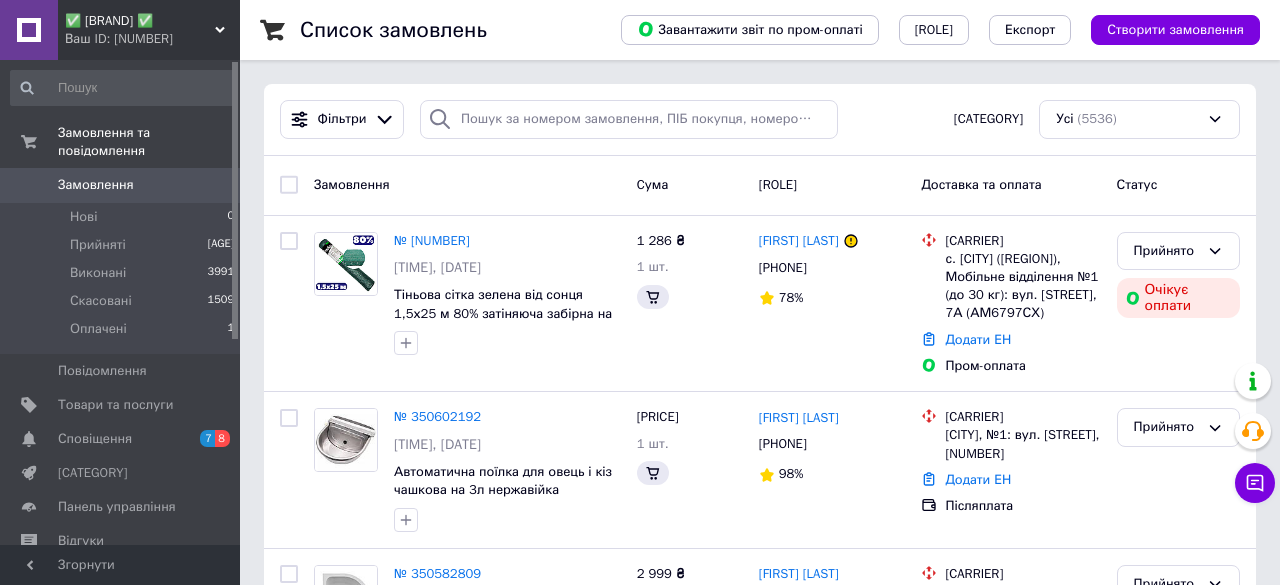 scroll, scrollTop: 0, scrollLeft: 0, axis: both 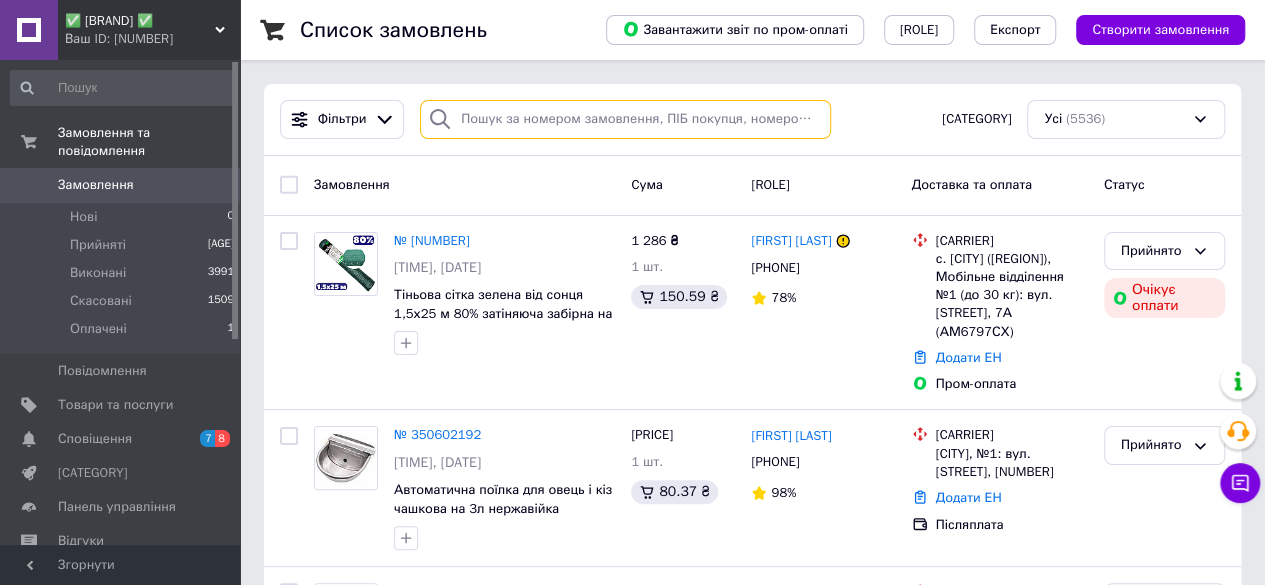 click at bounding box center (625, 119) 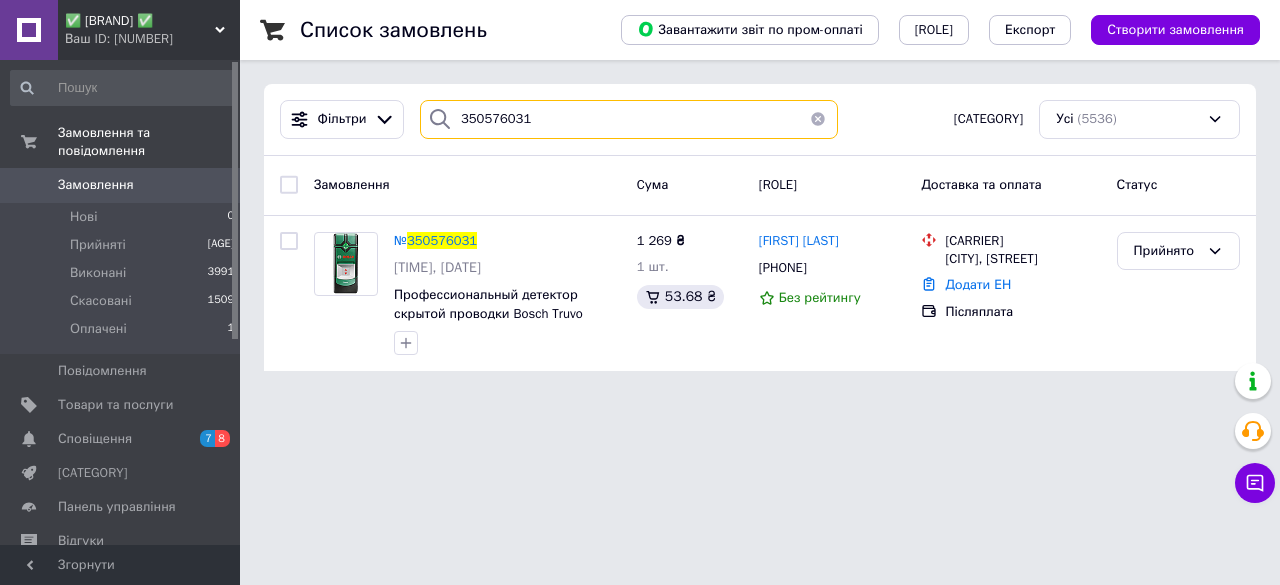 drag, startPoint x: 539, startPoint y: 105, endPoint x: 441, endPoint y: 111, distance: 98.1835 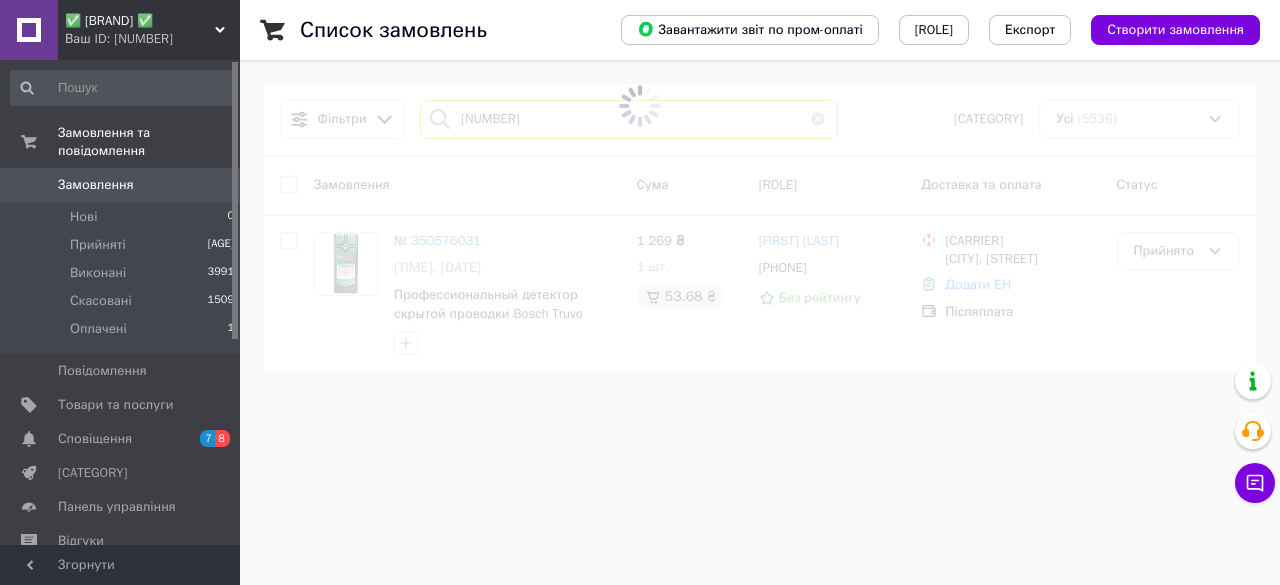 type on "350416818" 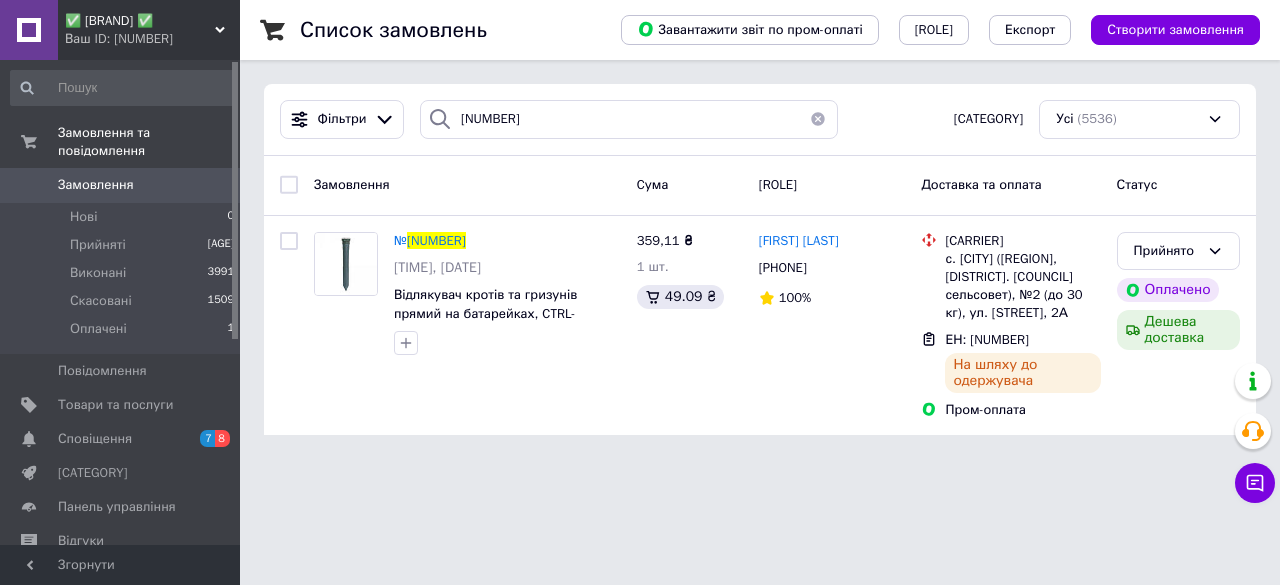 click at bounding box center [220, 30] 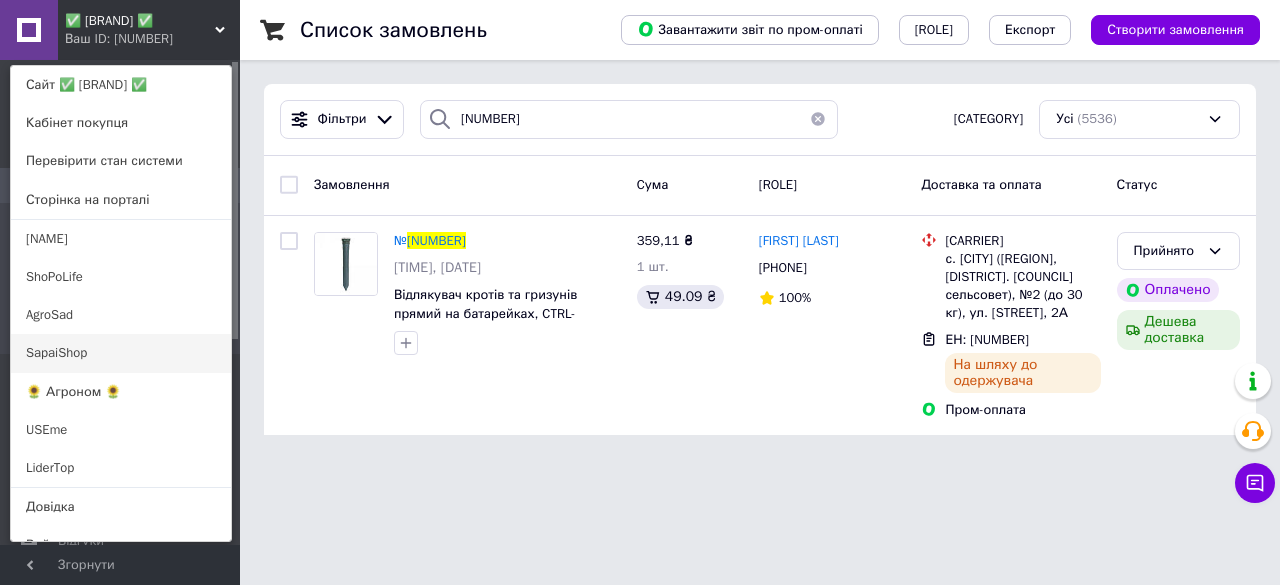 click on "SapaiShop" at bounding box center [121, 353] 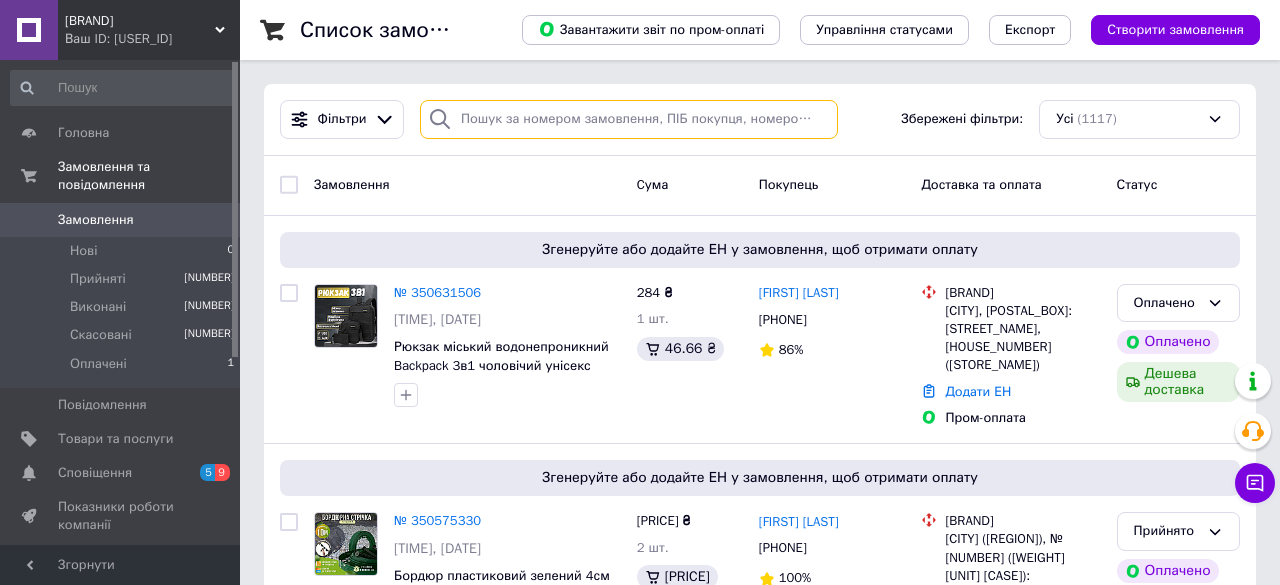 click at bounding box center [629, 119] 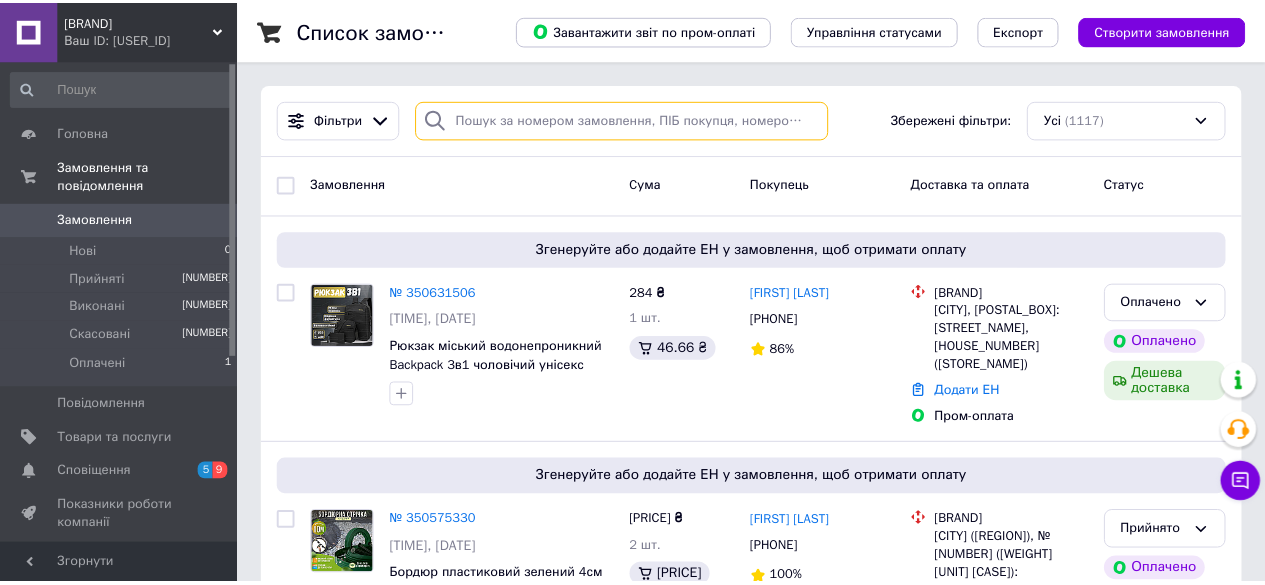 scroll, scrollTop: 0, scrollLeft: 0, axis: both 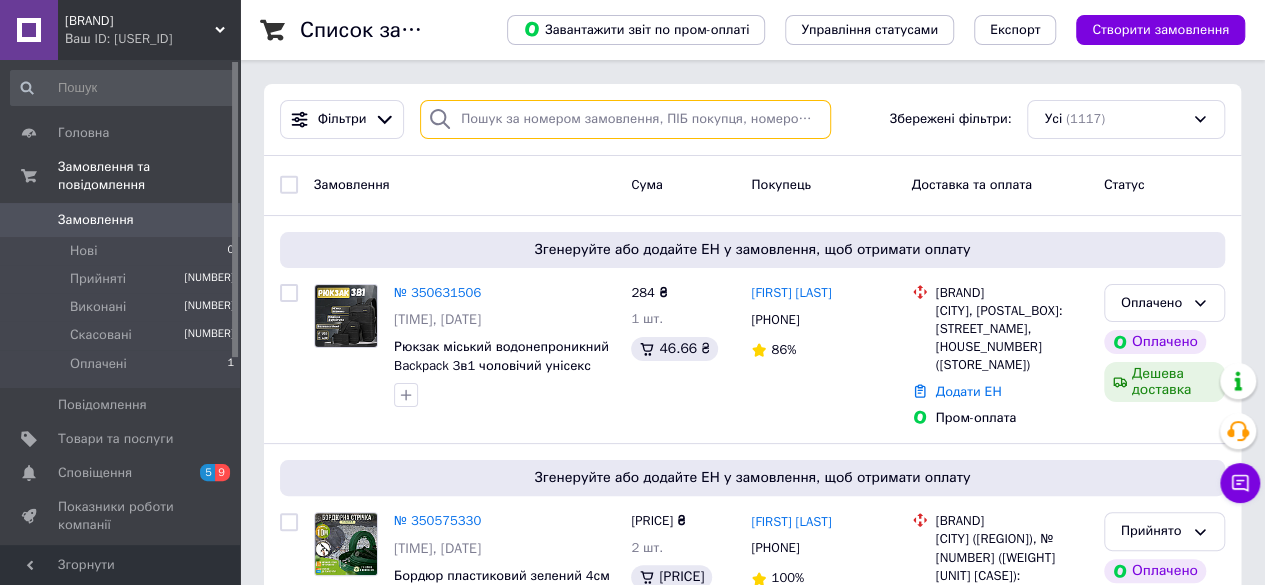 paste on "350575330" 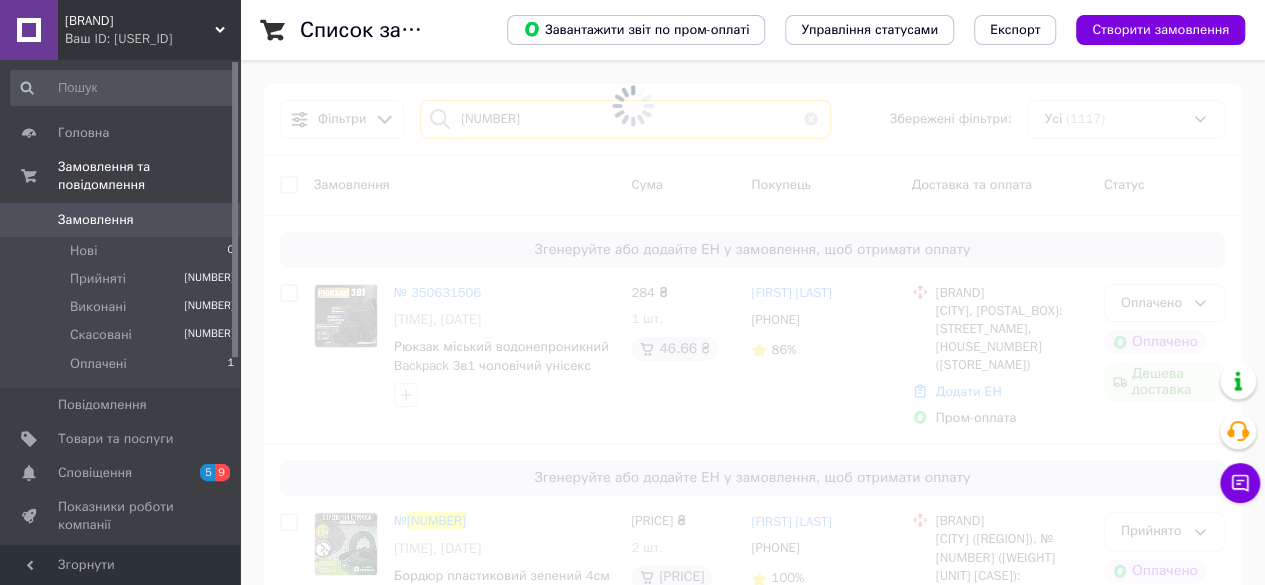 type on "350575330" 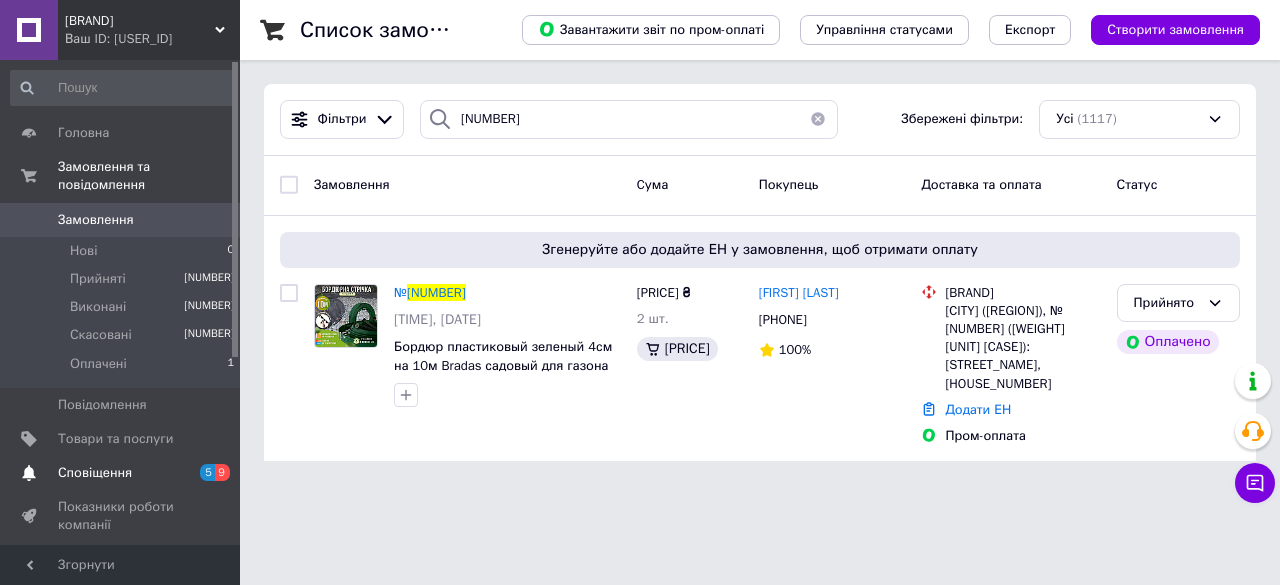 click on "Сповіщення" at bounding box center (95, 473) 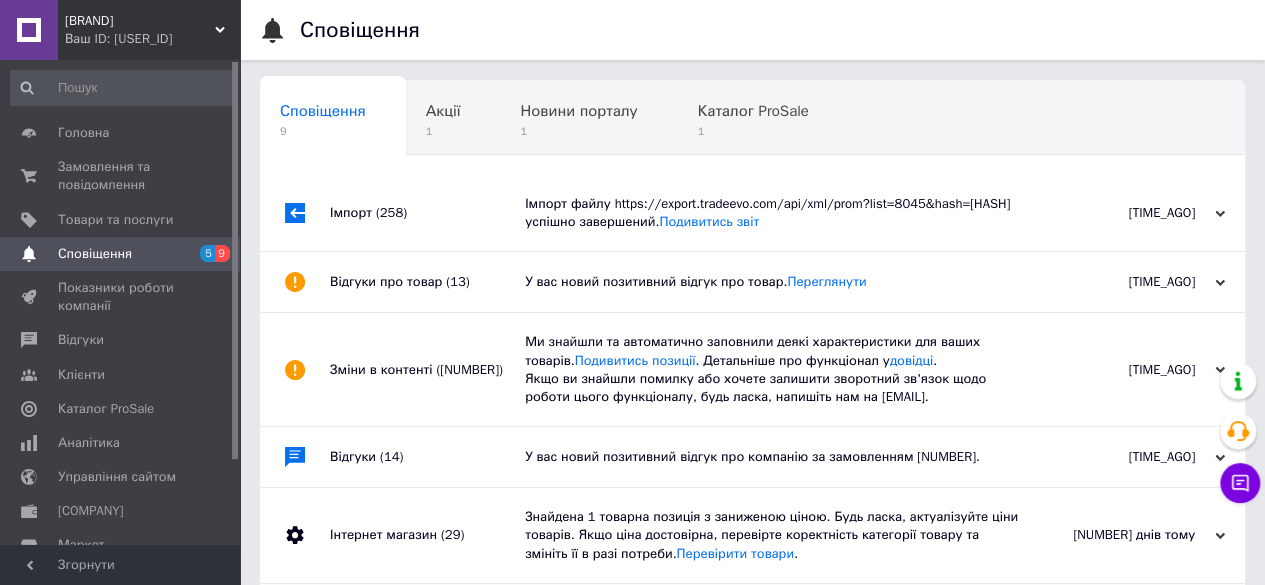 click at bounding box center [220, 30] 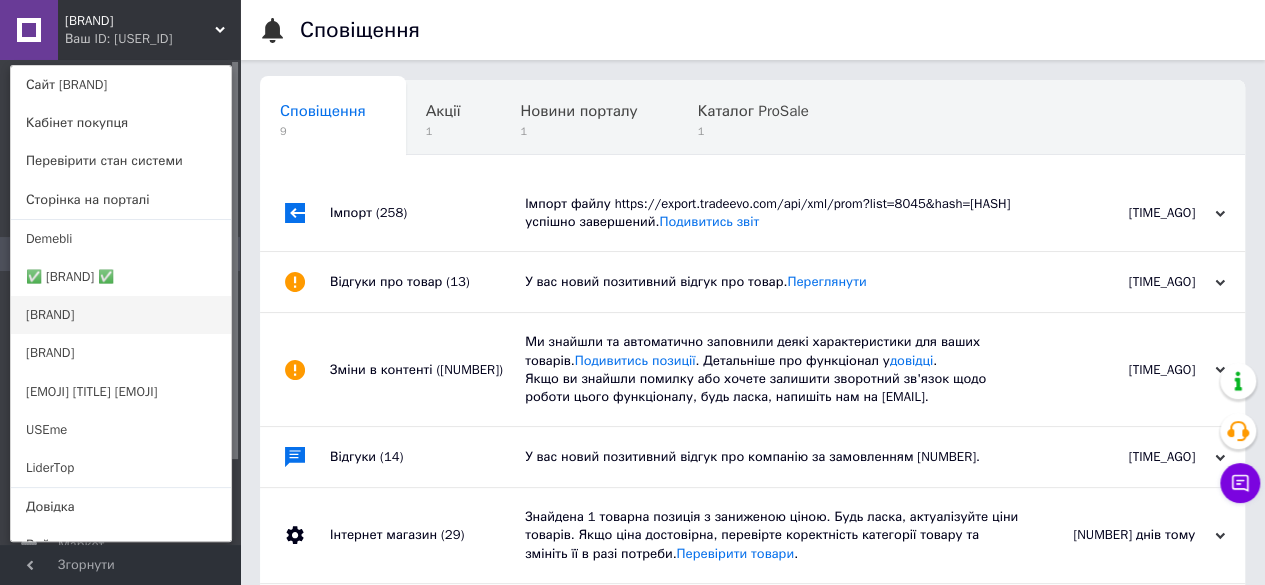 click on "ShoPoLife" at bounding box center [121, 315] 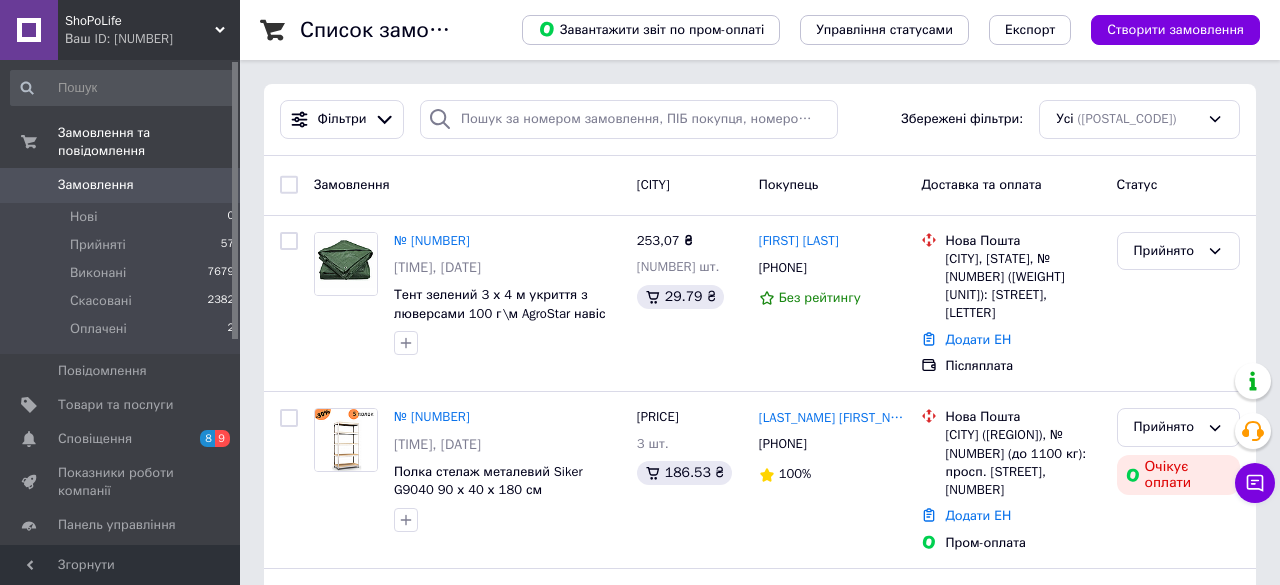 scroll, scrollTop: 0, scrollLeft: 0, axis: both 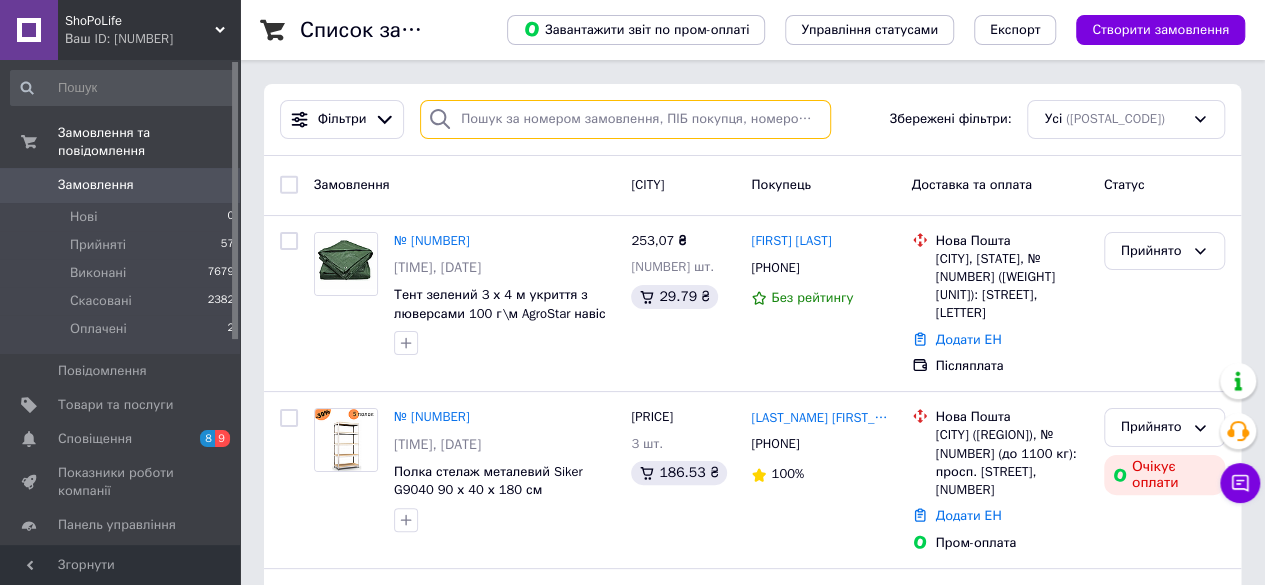 click at bounding box center [625, 119] 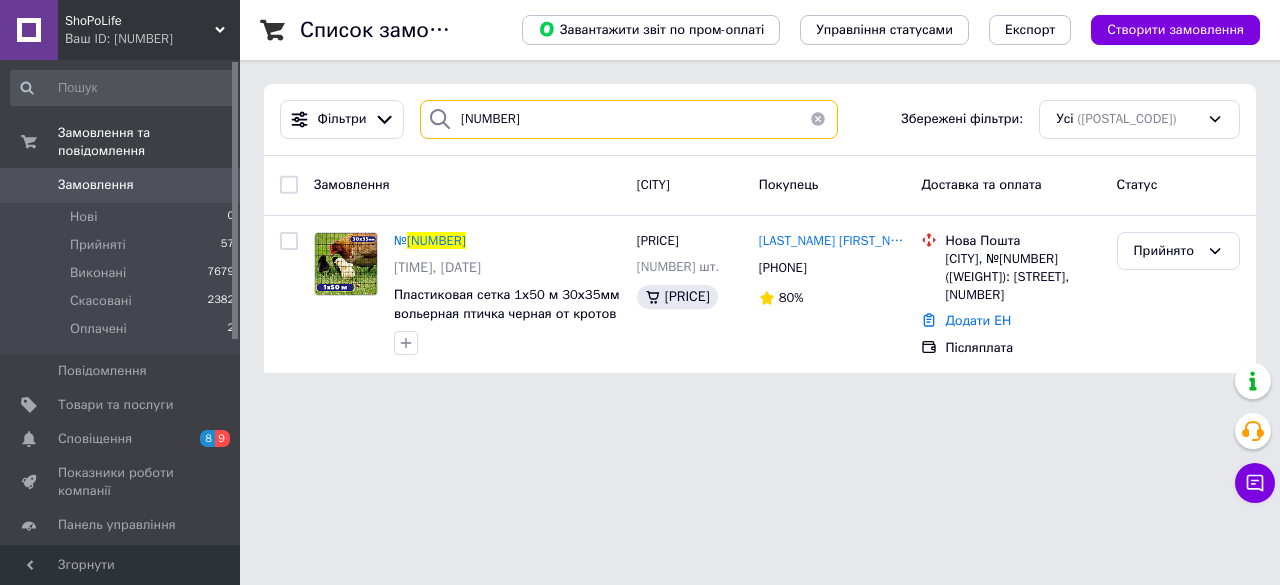 drag, startPoint x: 568, startPoint y: 125, endPoint x: 426, endPoint y: 123, distance: 142.01408 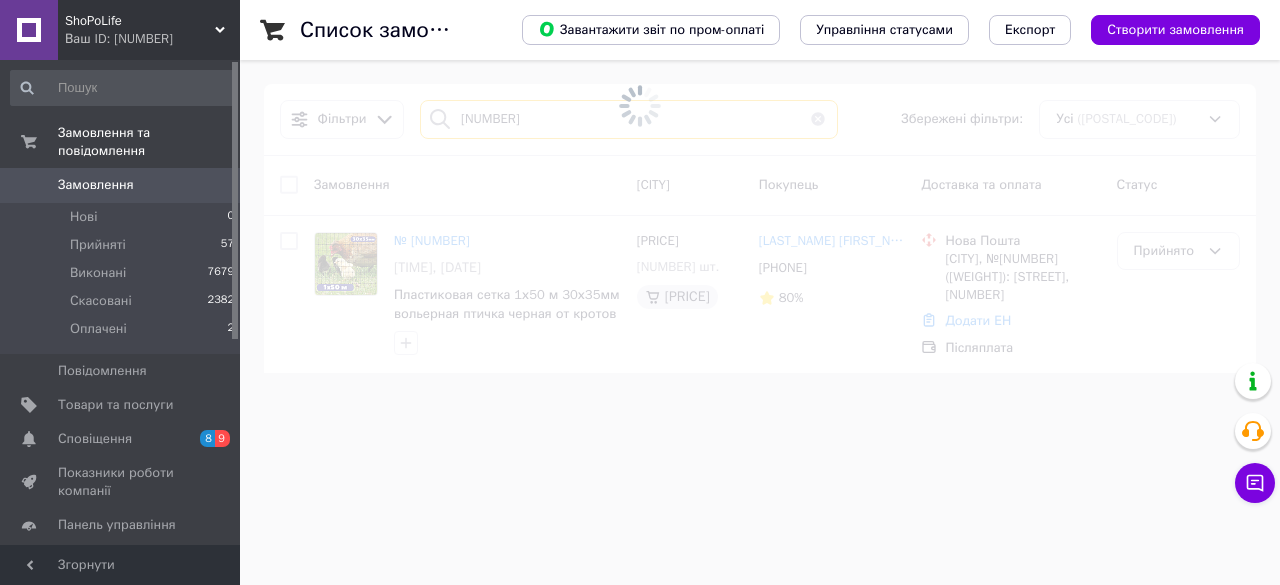 type on "350524604" 